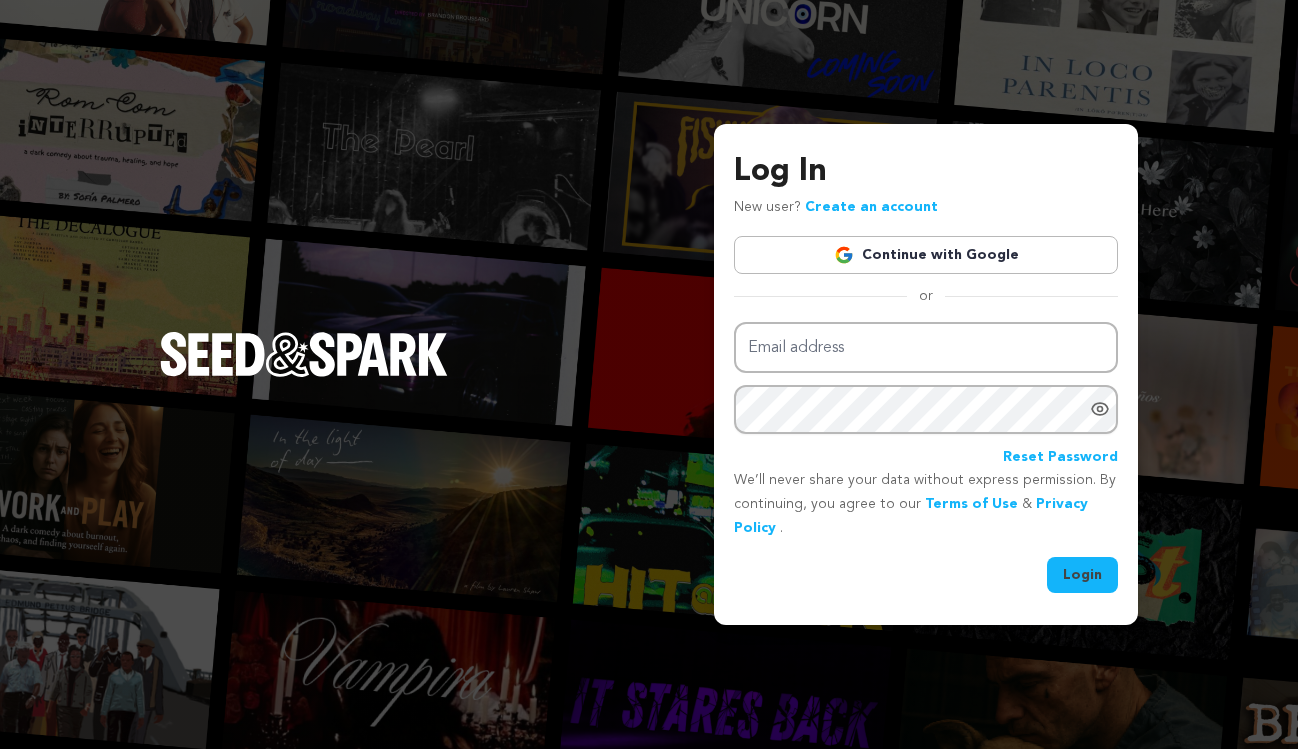 scroll, scrollTop: 0, scrollLeft: 0, axis: both 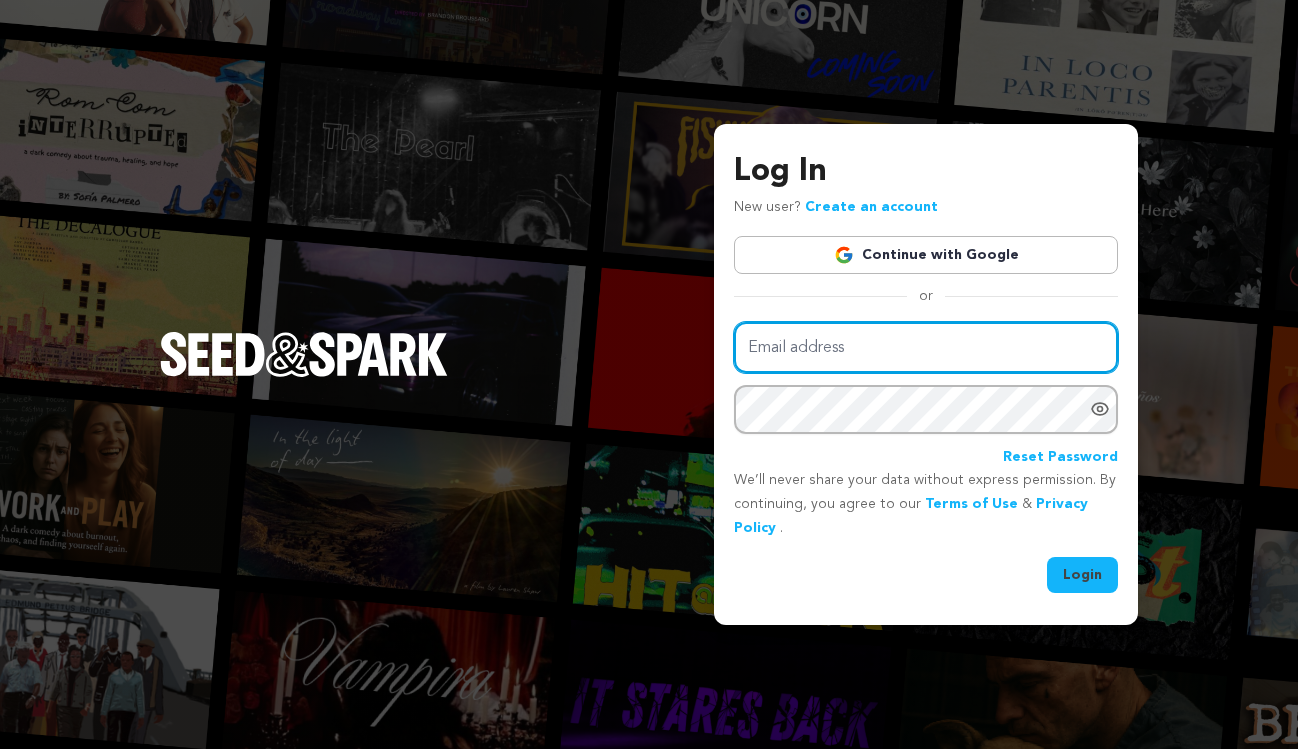 type on "[EMAIL]" 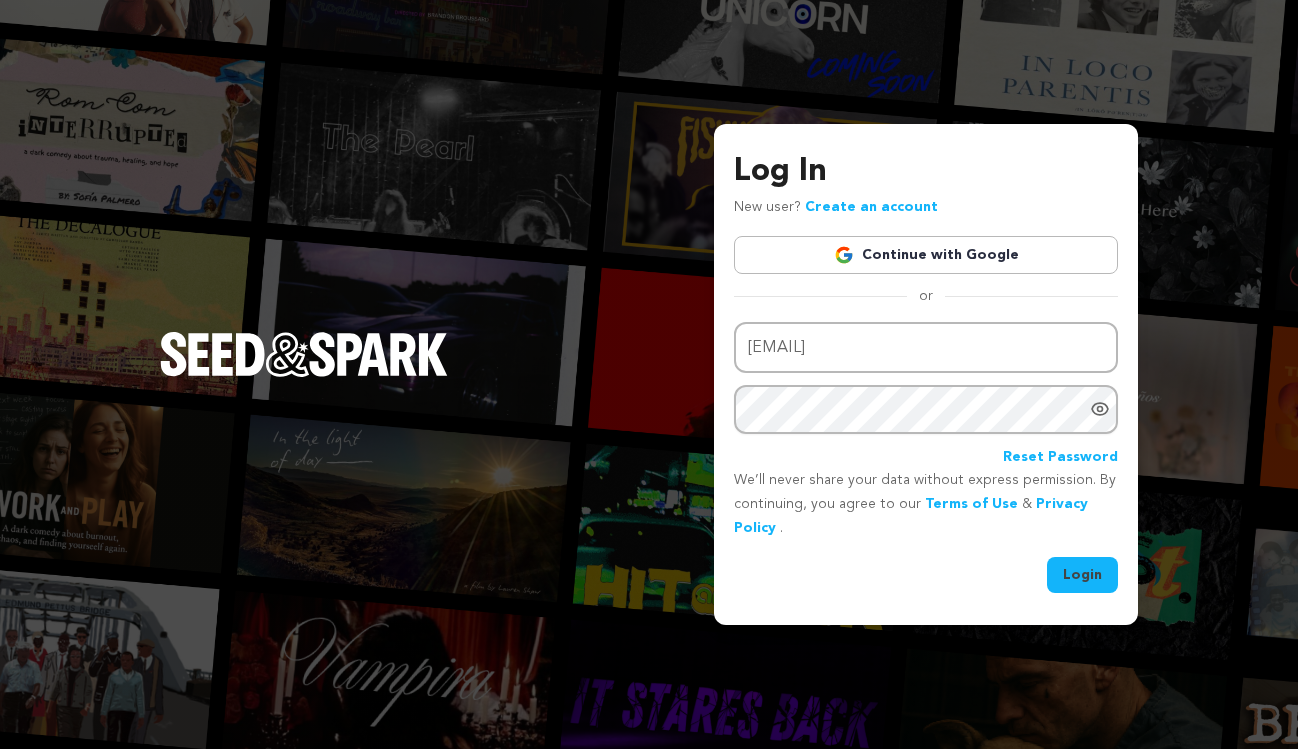 click on "Log In
New user?
Create
an account
Continue with Google
or
Email address
shelbypetta@gmail.com
Password" at bounding box center [926, 374] 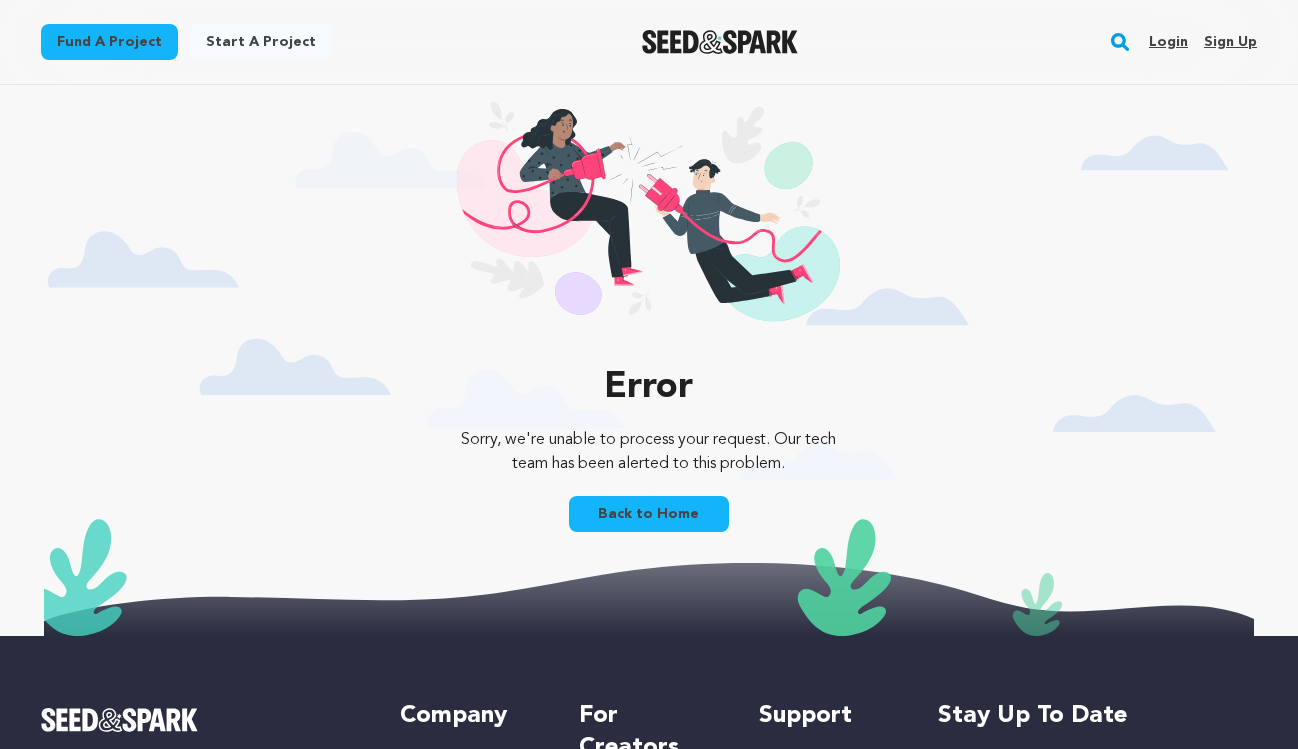scroll, scrollTop: 0, scrollLeft: 0, axis: both 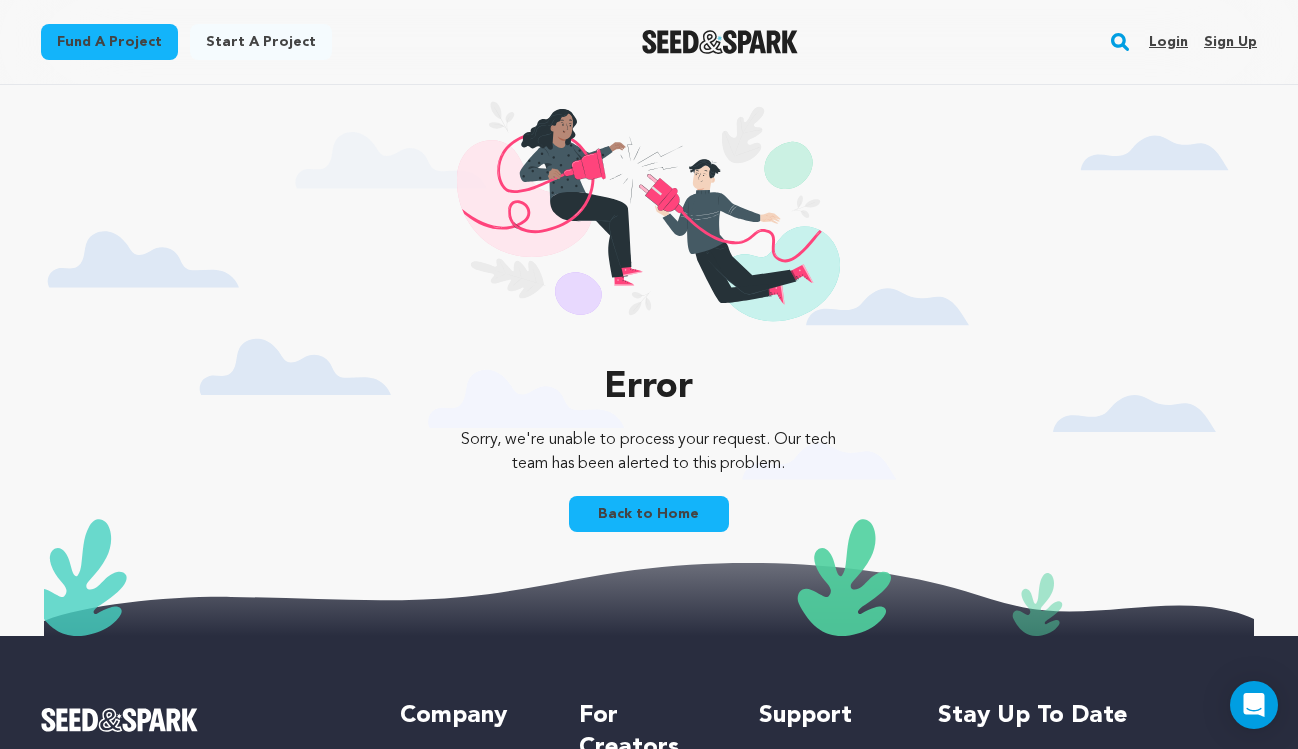 click on "Back to Home" at bounding box center [649, 514] 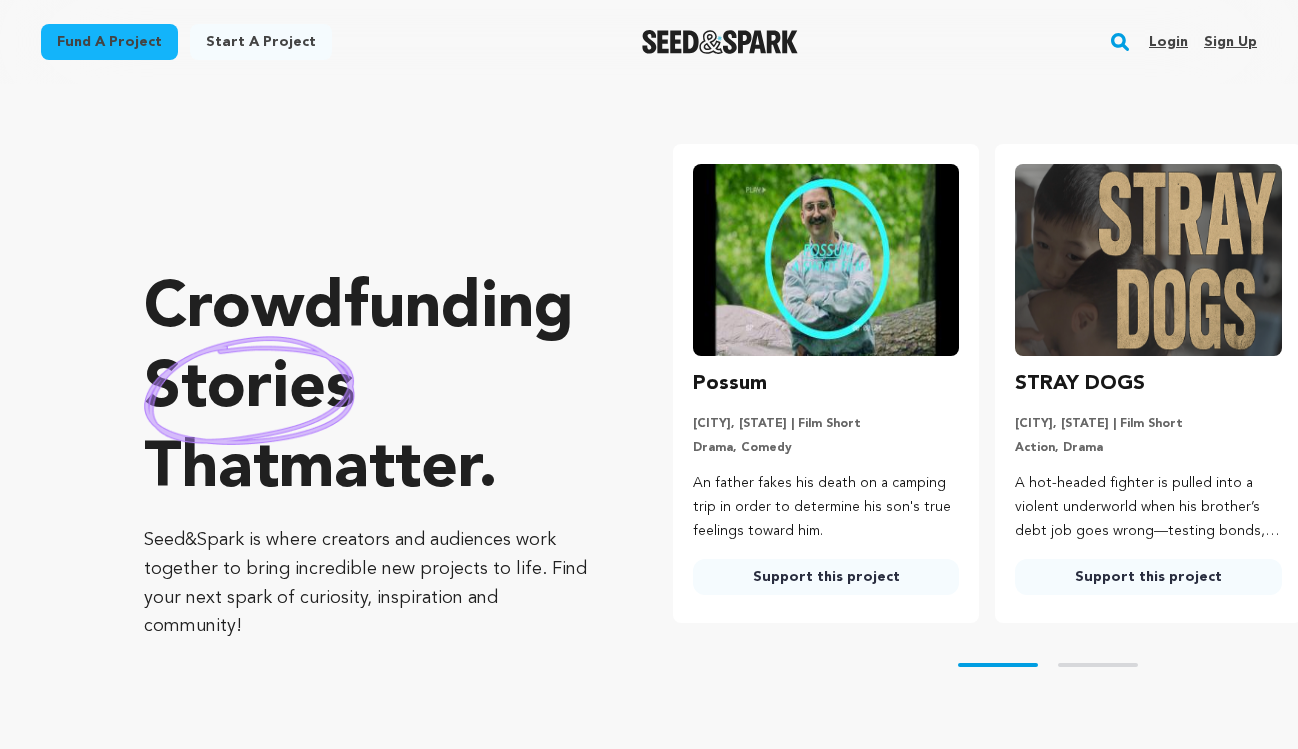 scroll, scrollTop: 0, scrollLeft: 0, axis: both 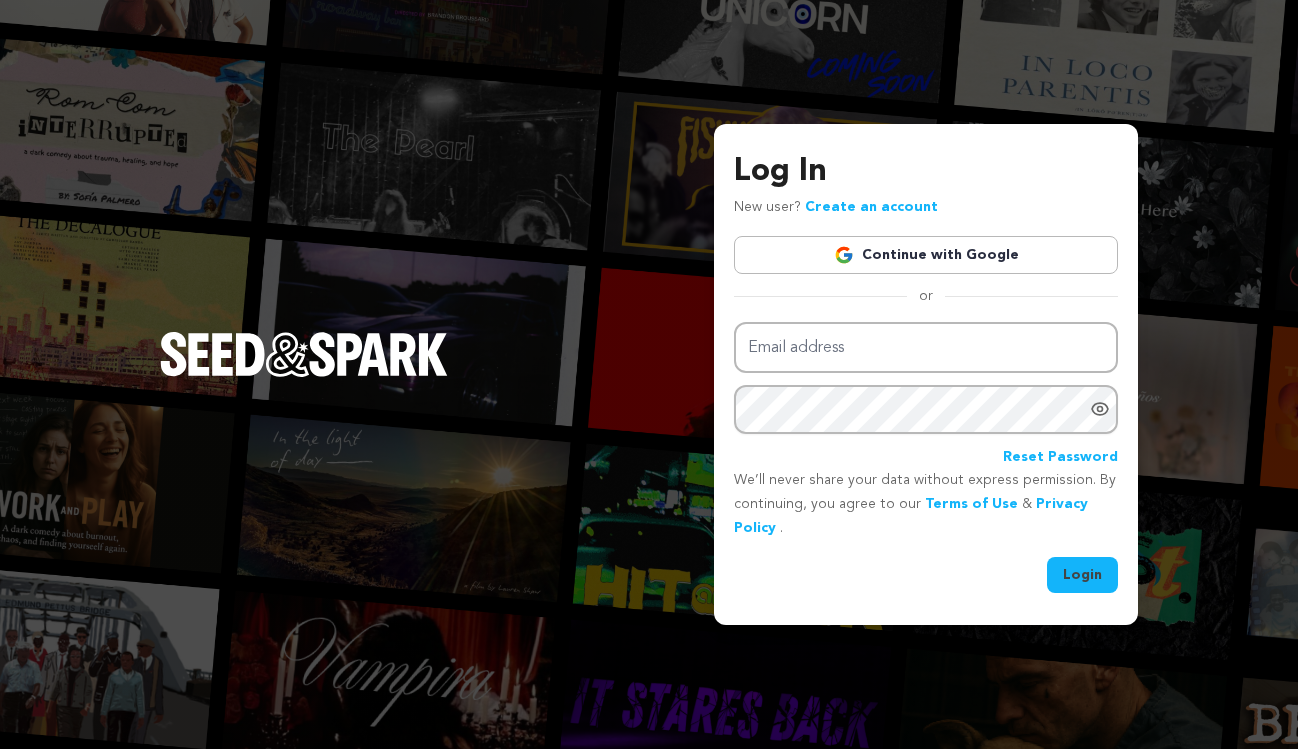 type on "[EMAIL]" 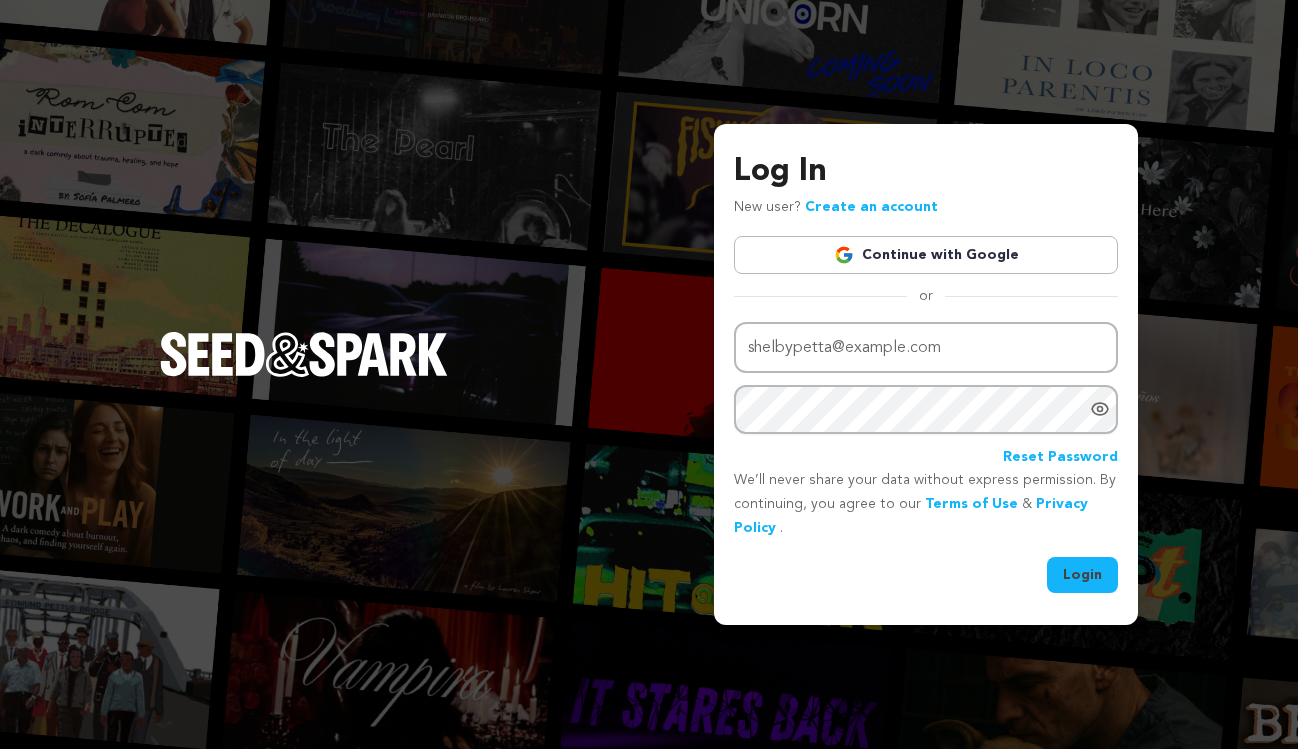 click on "Login" at bounding box center (1082, 575) 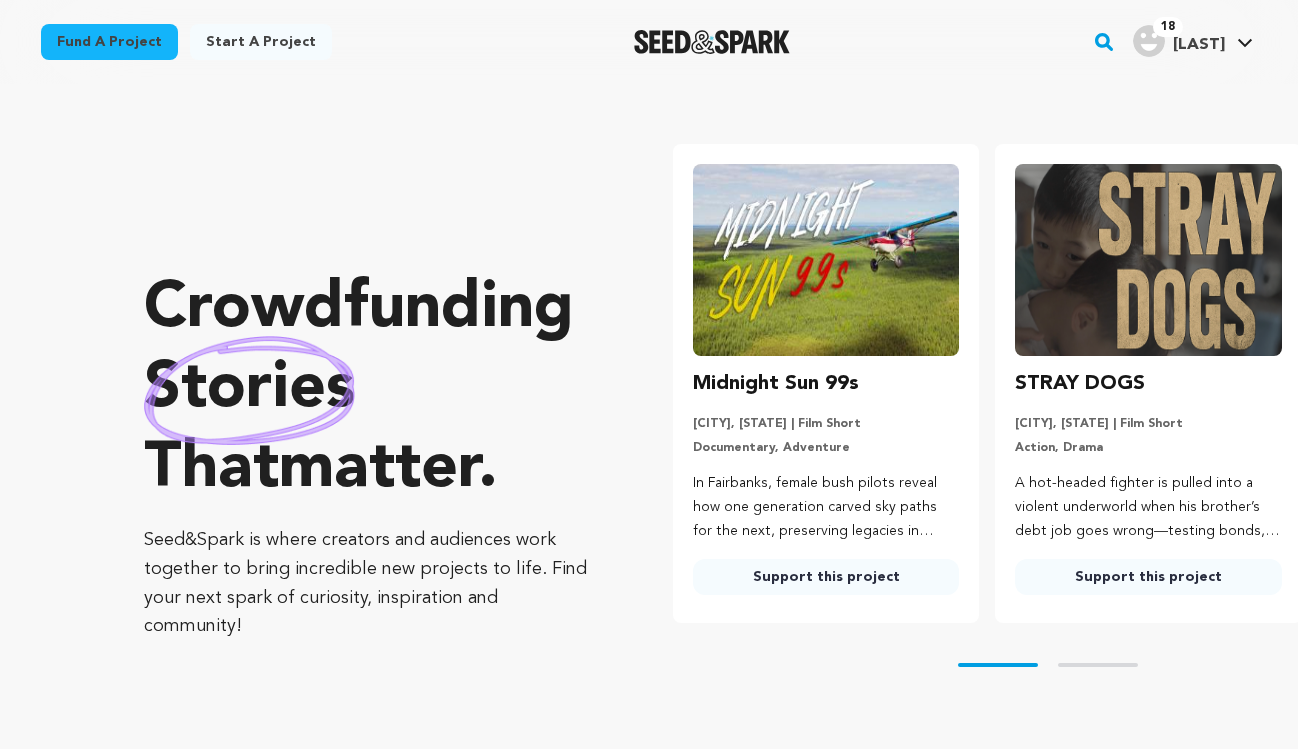 scroll, scrollTop: 0, scrollLeft: 0, axis: both 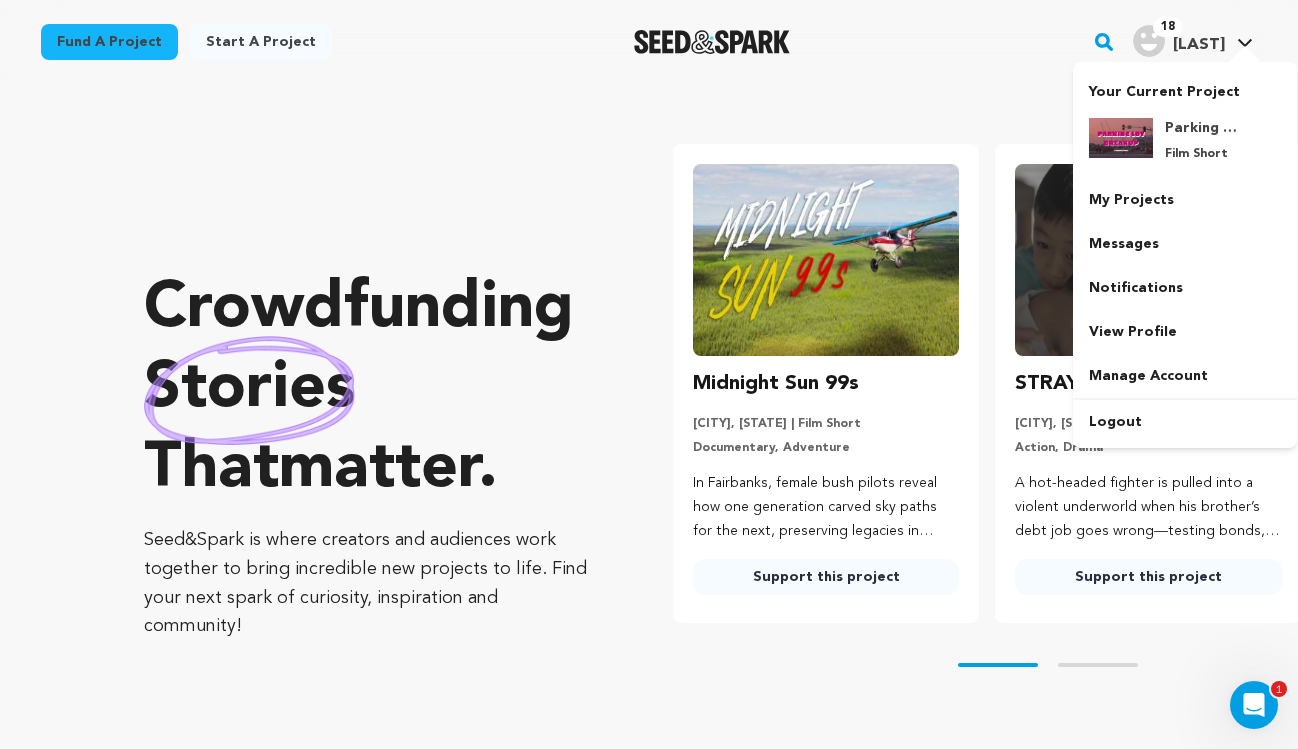 click on "[LAST]" at bounding box center [1199, 45] 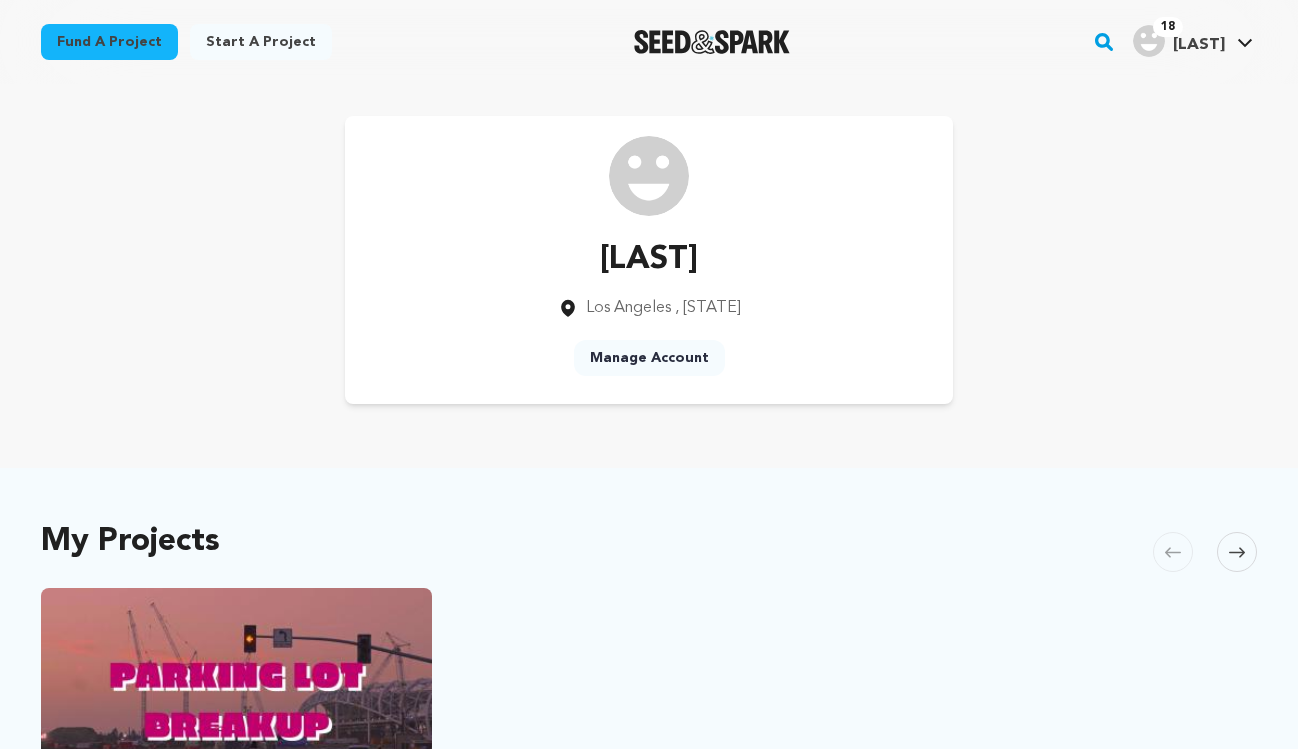 scroll, scrollTop: 0, scrollLeft: 0, axis: both 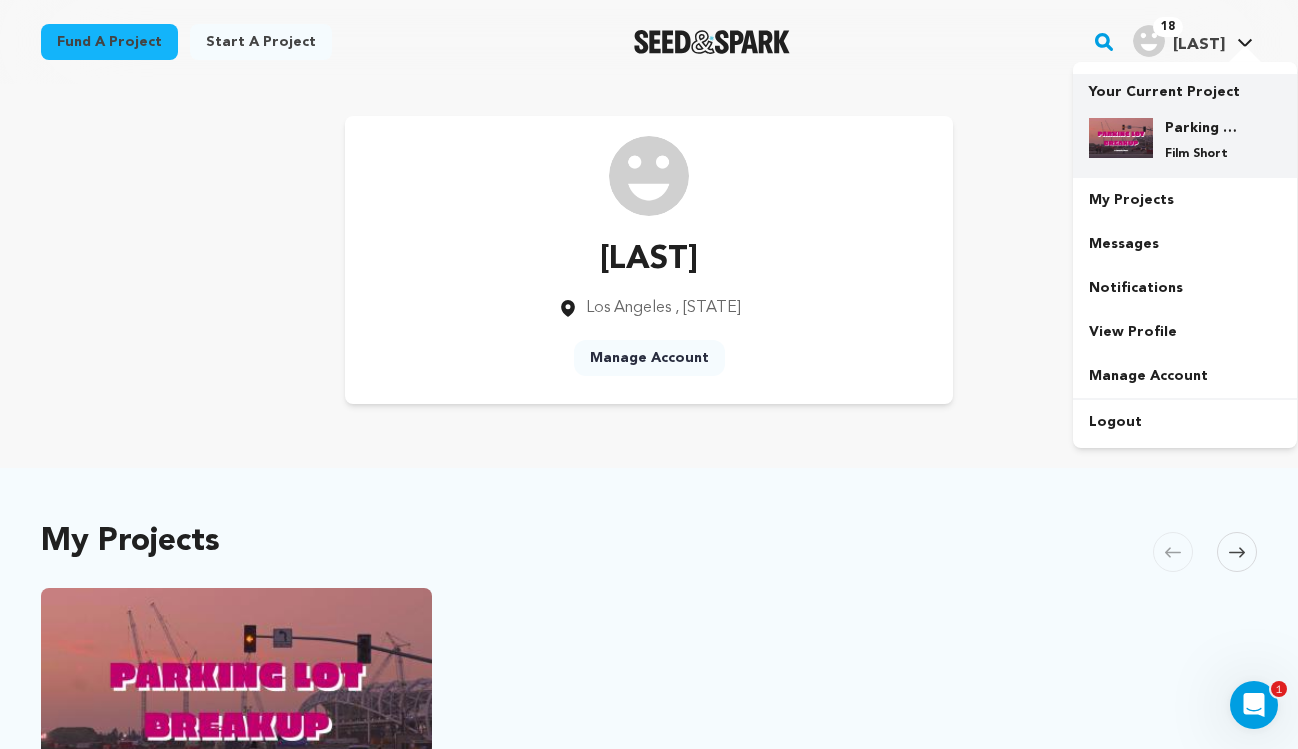 click on "Parking Lot Breakup" at bounding box center [1201, 128] 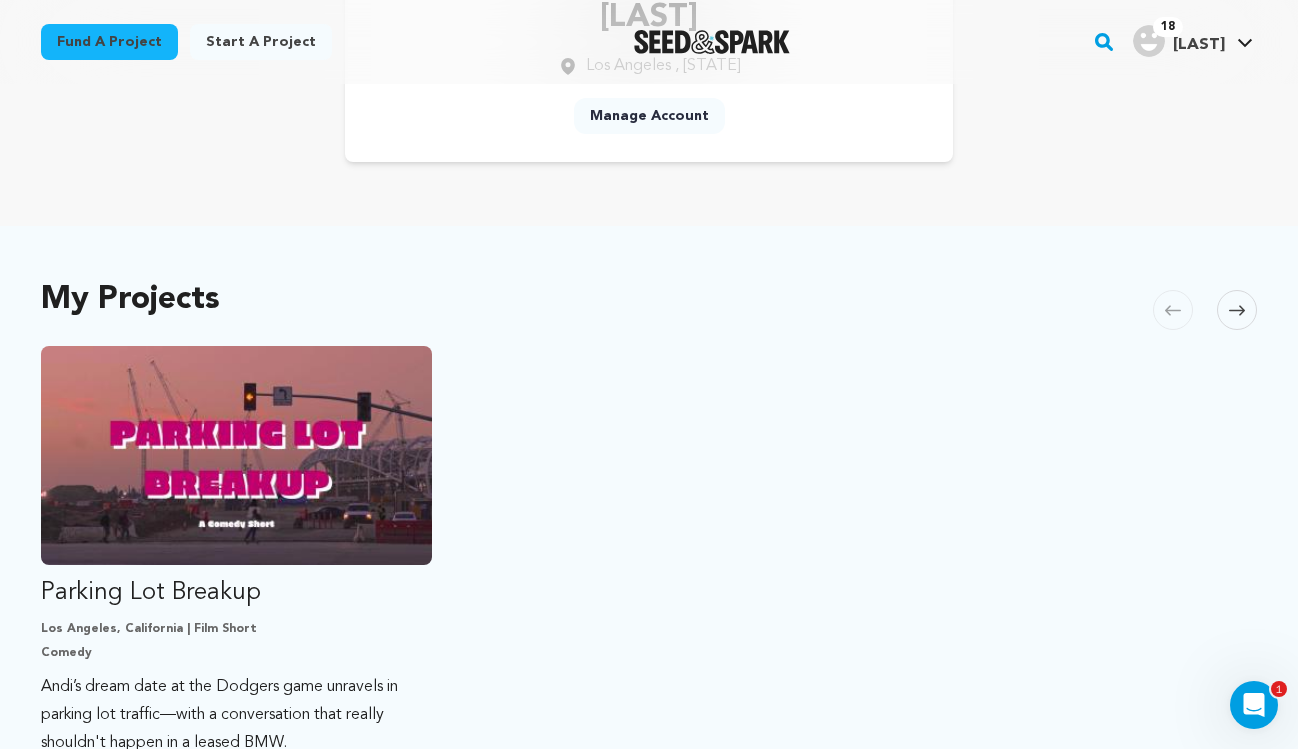 scroll, scrollTop: 253, scrollLeft: 0, axis: vertical 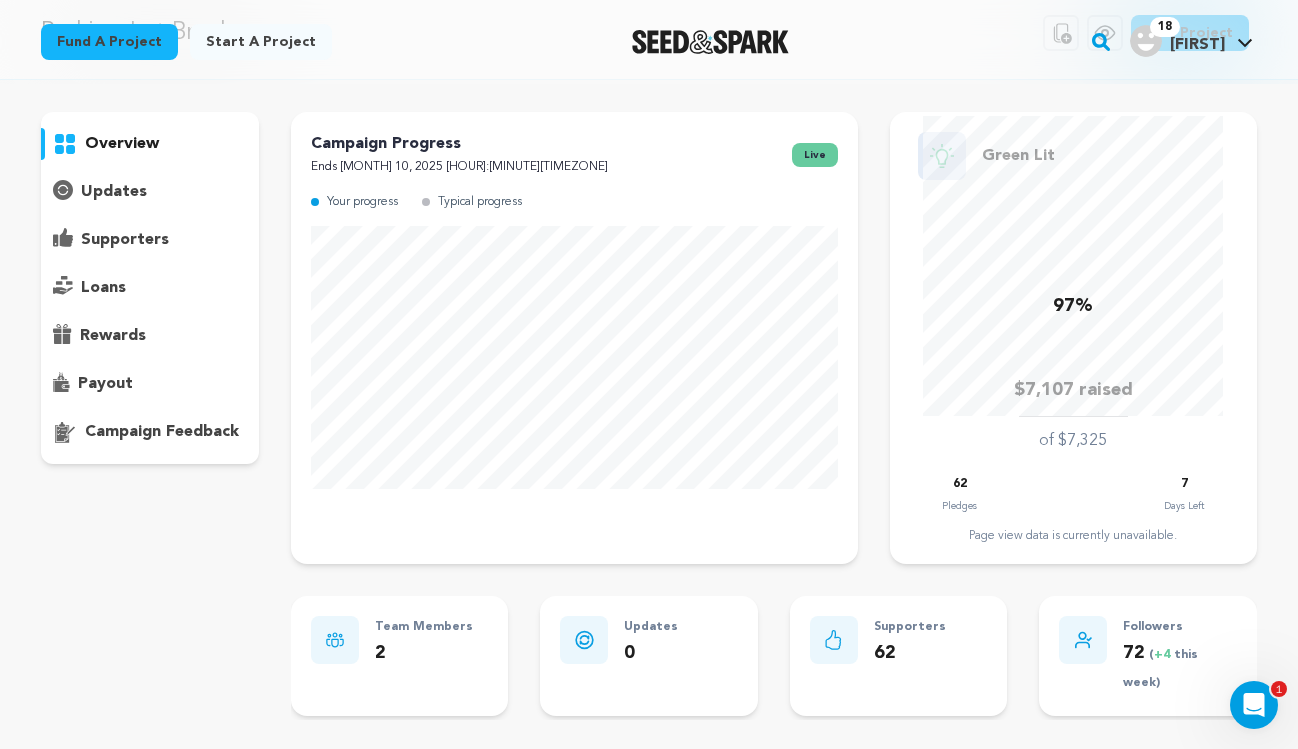 click on "supporters" at bounding box center (125, 240) 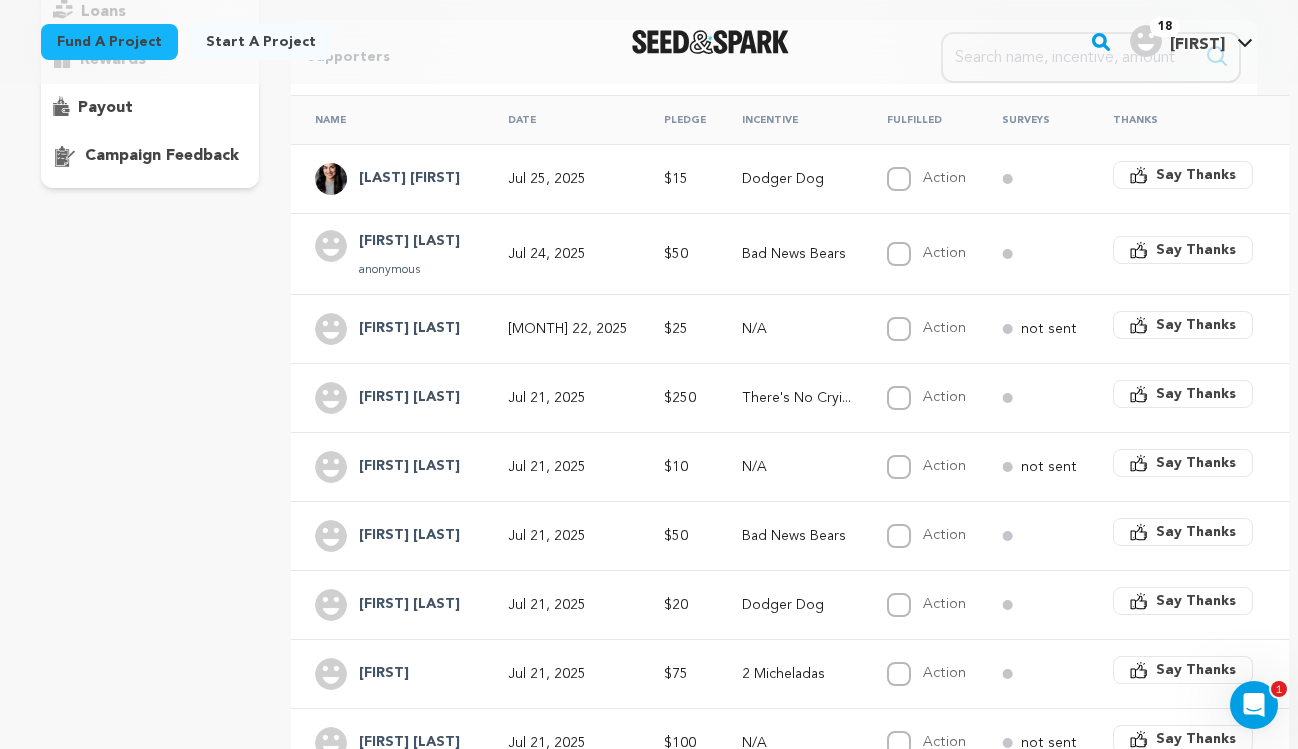 scroll, scrollTop: 383, scrollLeft: 0, axis: vertical 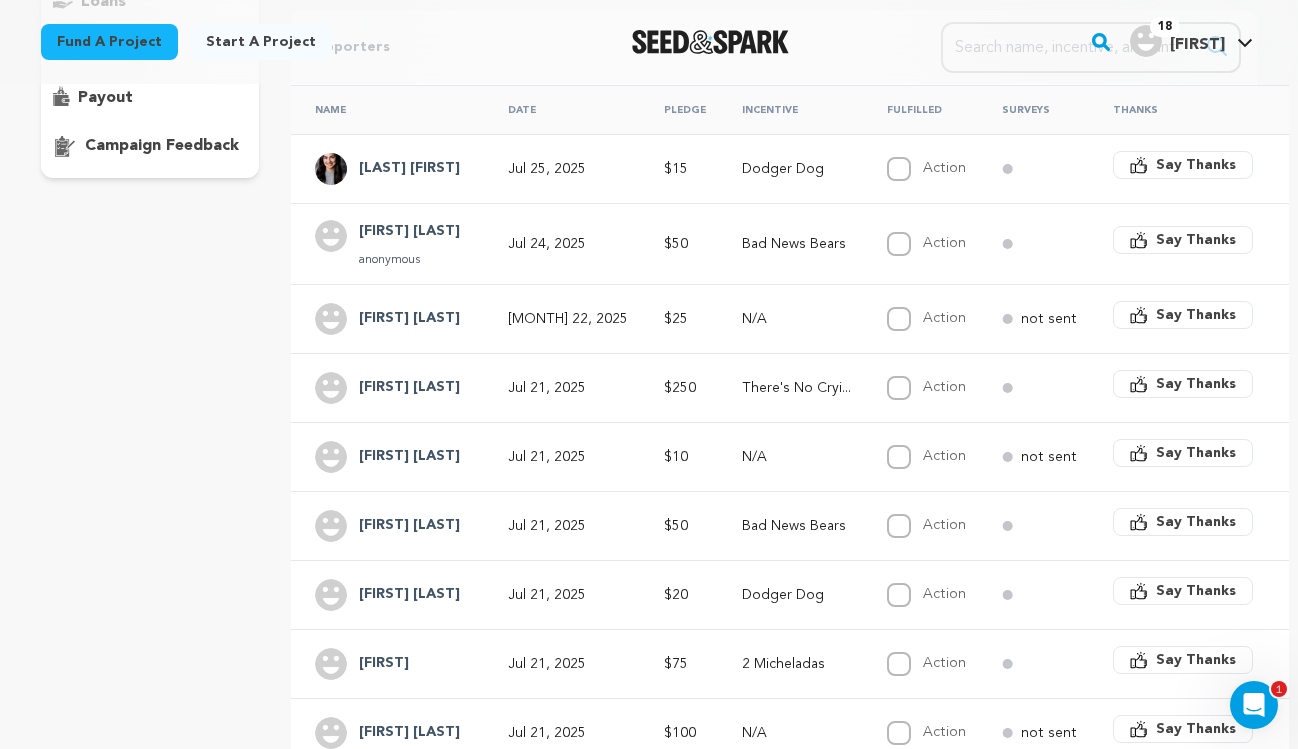 type 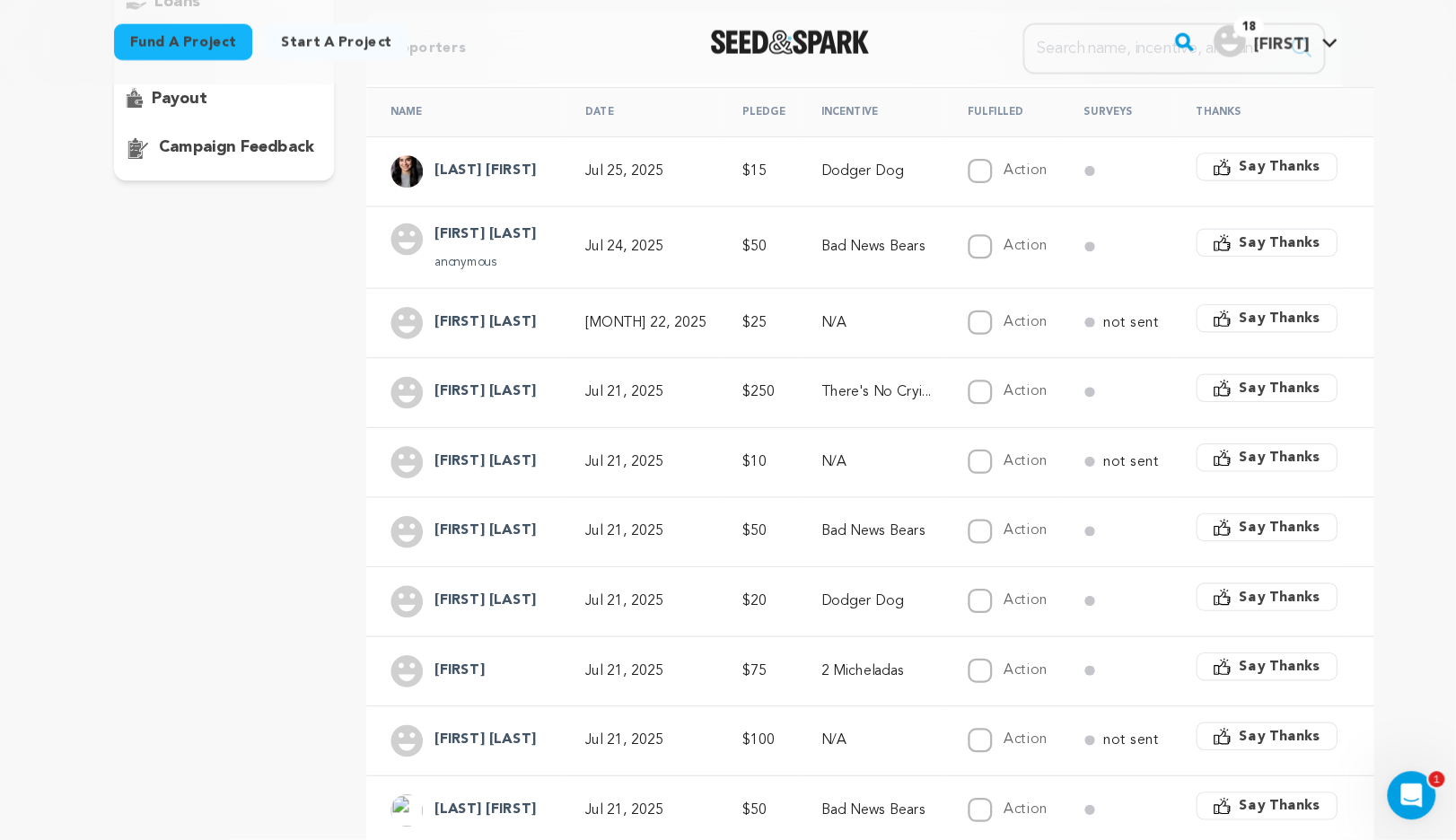 scroll, scrollTop: 343, scrollLeft: 0, axis: vertical 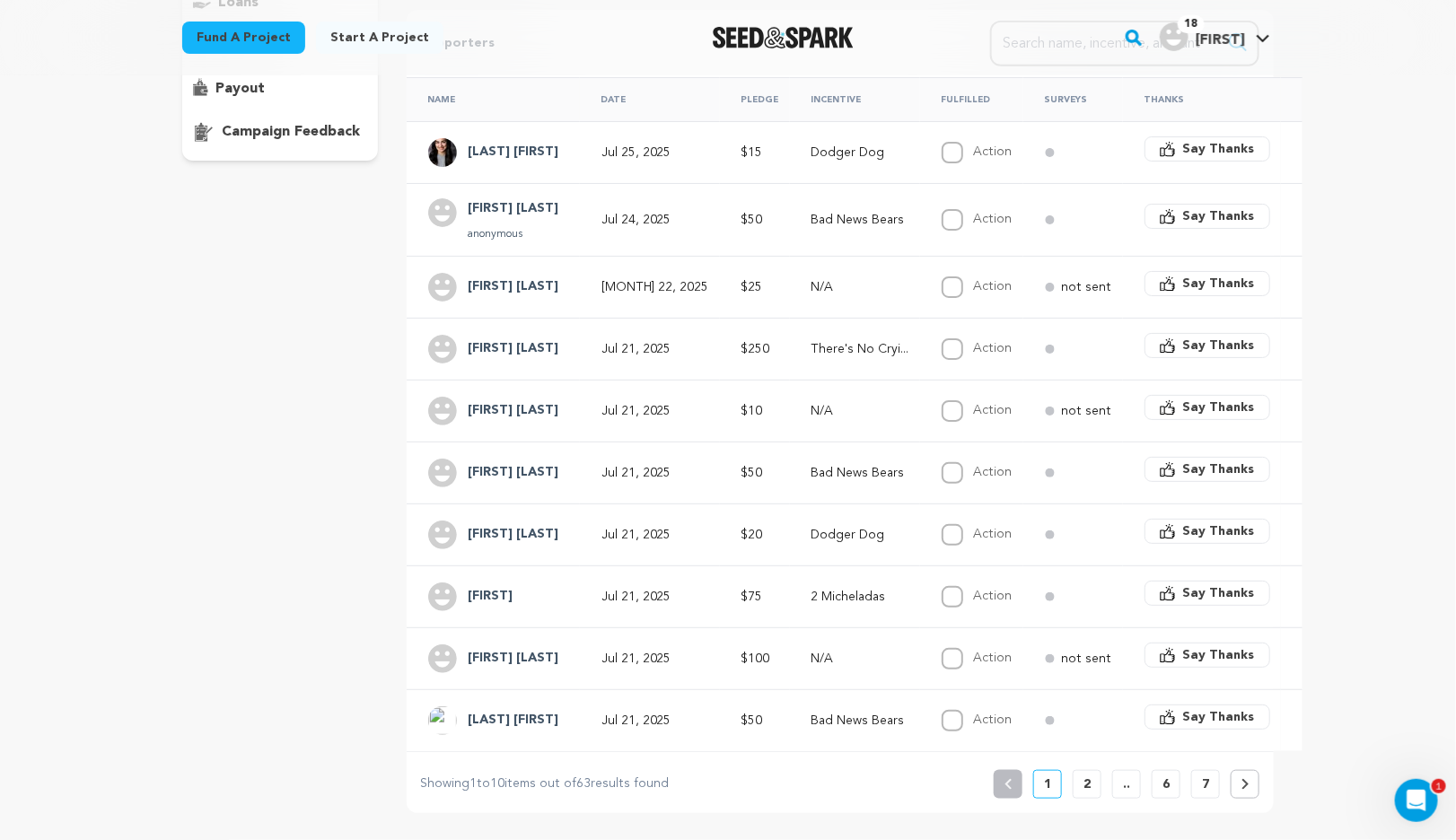 click on "2" at bounding box center (1087, 784) 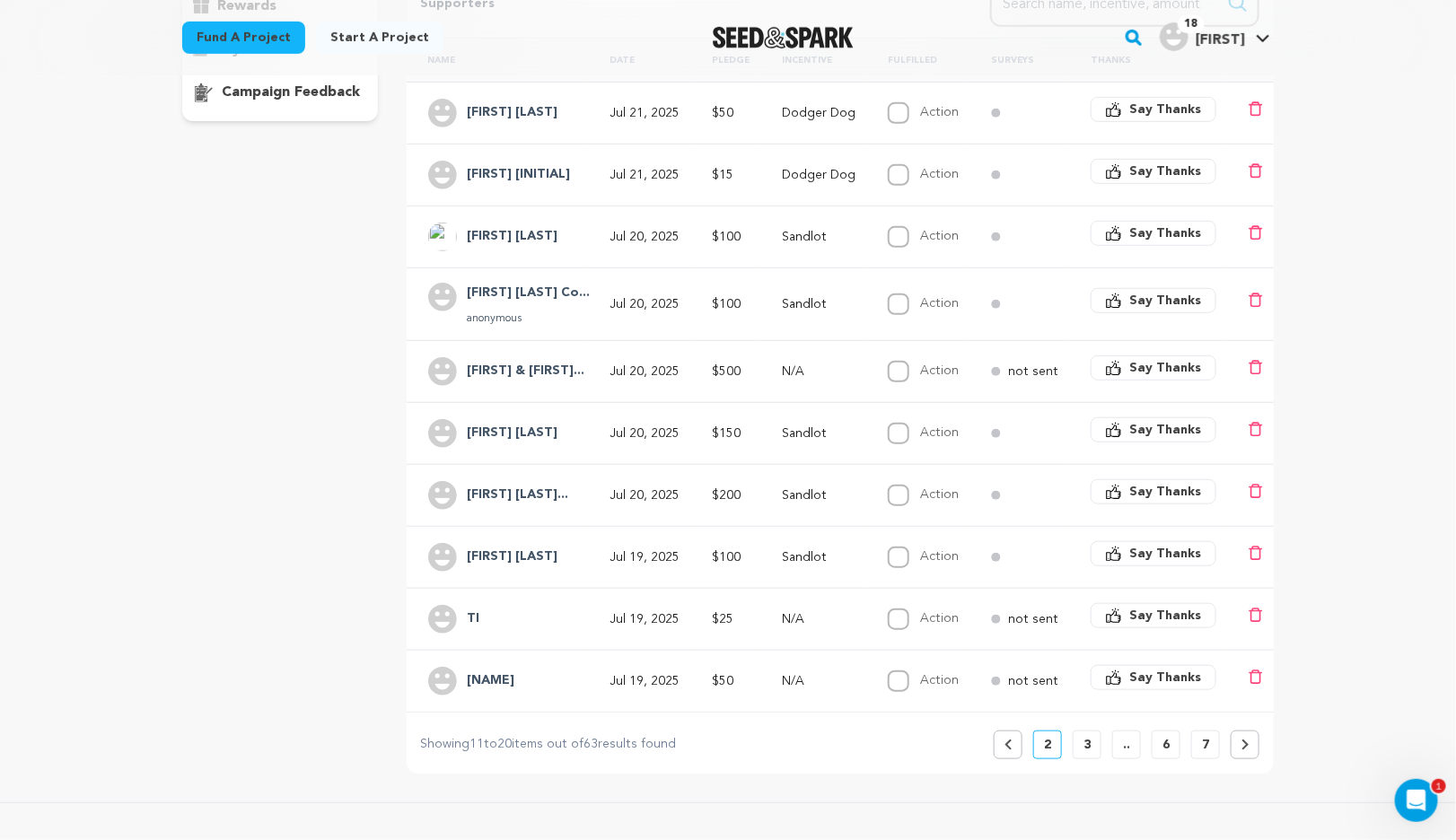 scroll, scrollTop: 351, scrollLeft: 0, axis: vertical 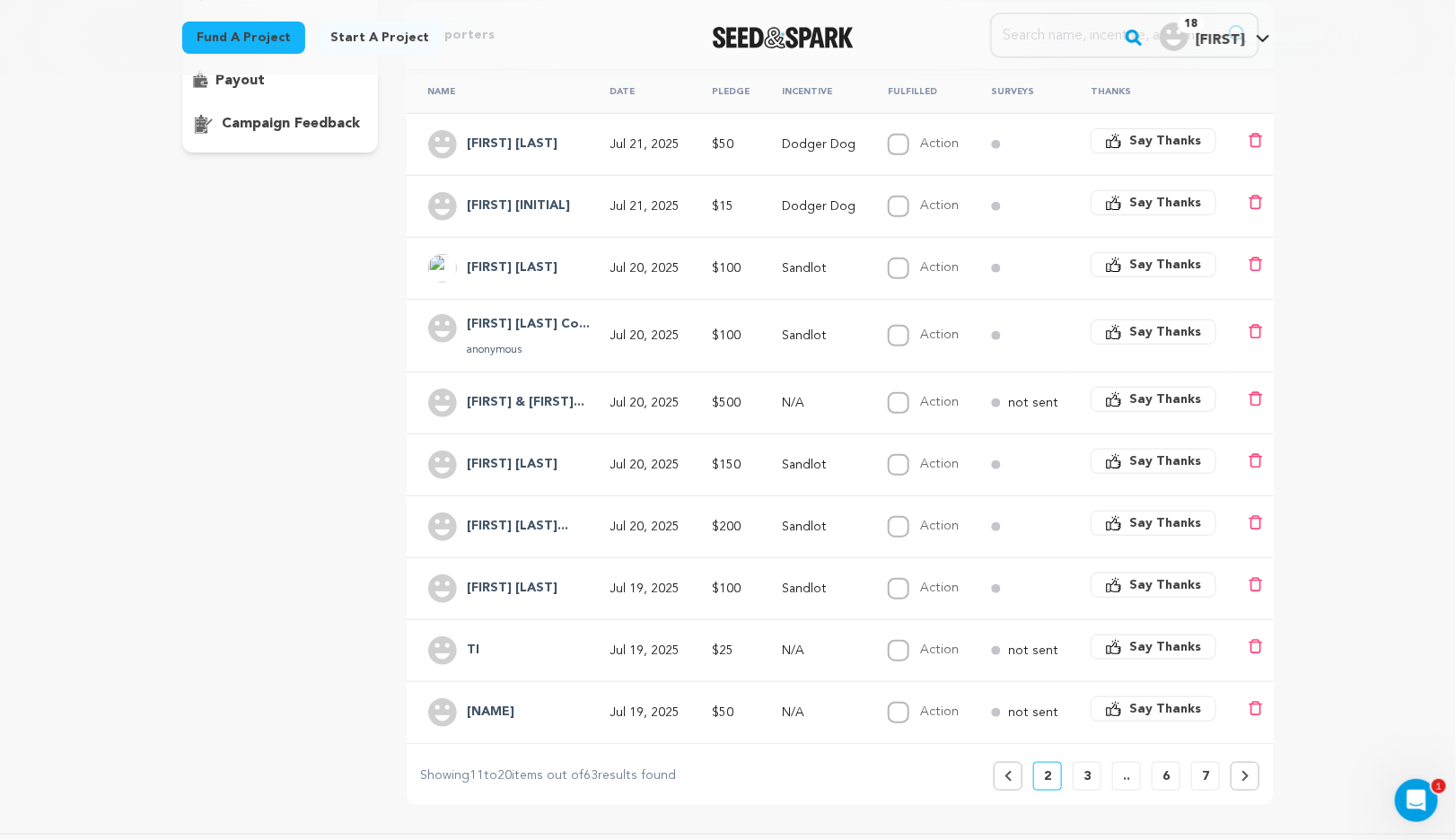 click on "3" at bounding box center (1087, 776) 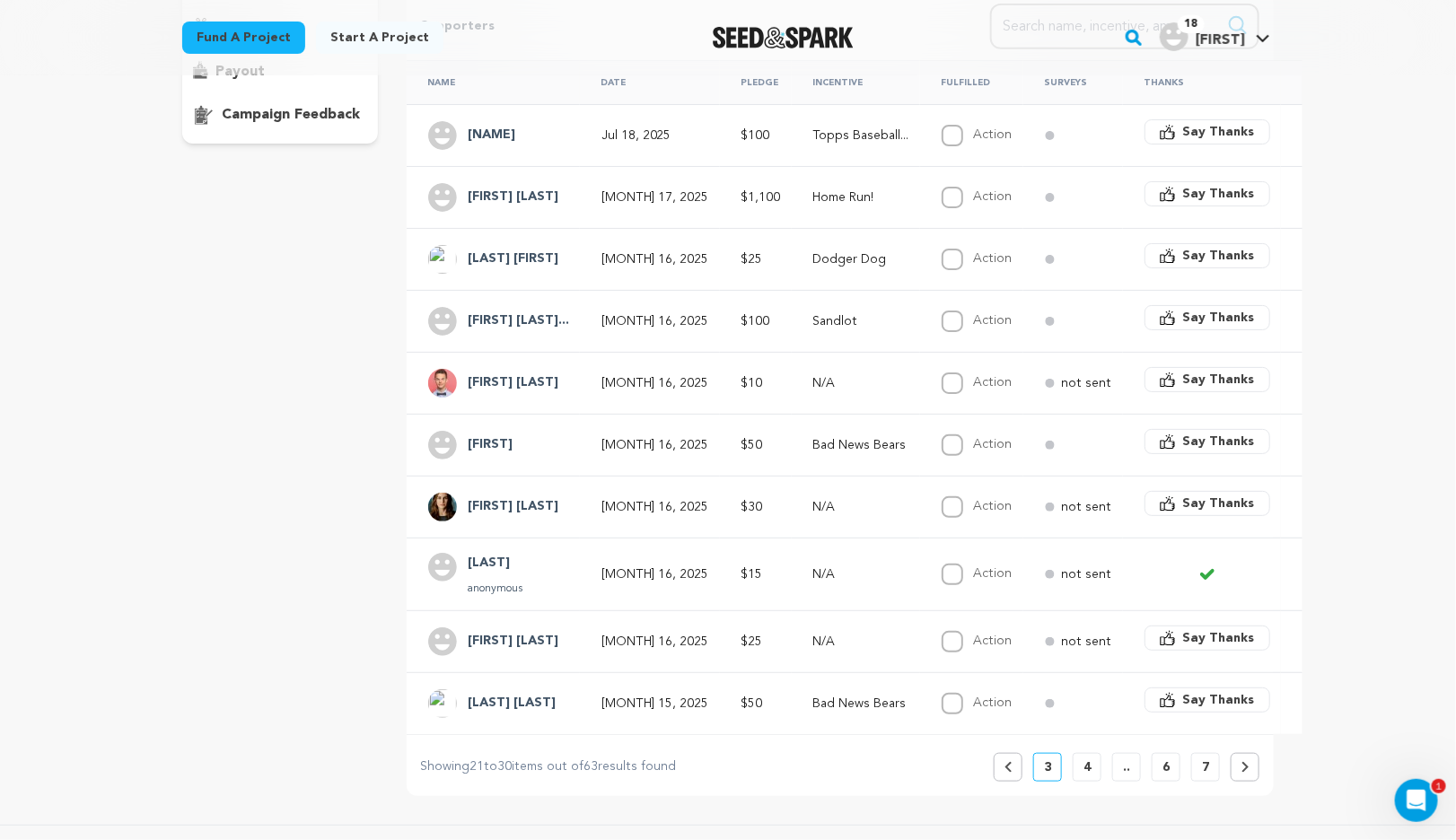 scroll, scrollTop: 344, scrollLeft: 0, axis: vertical 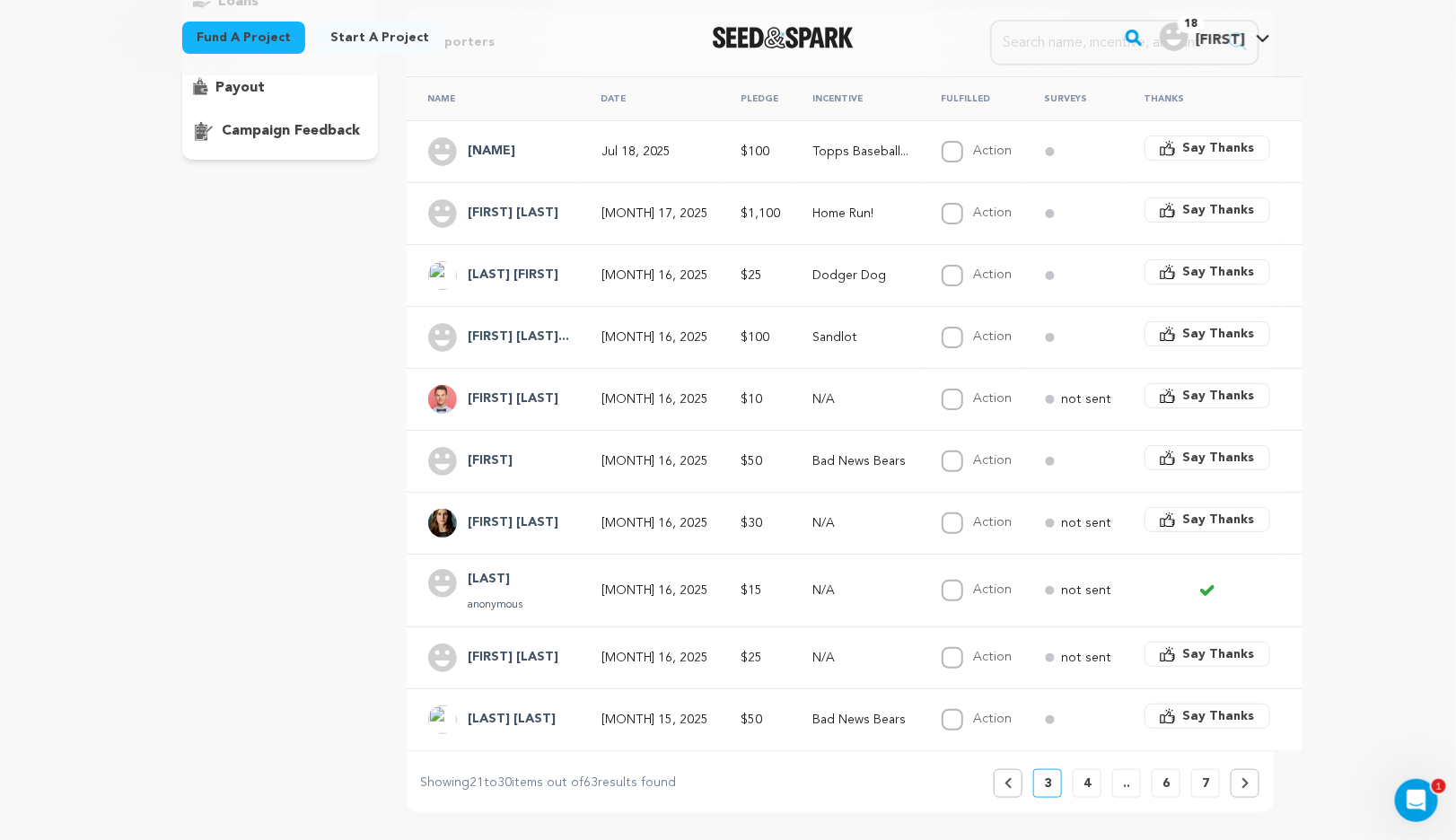 click on "4" at bounding box center [1087, 783] 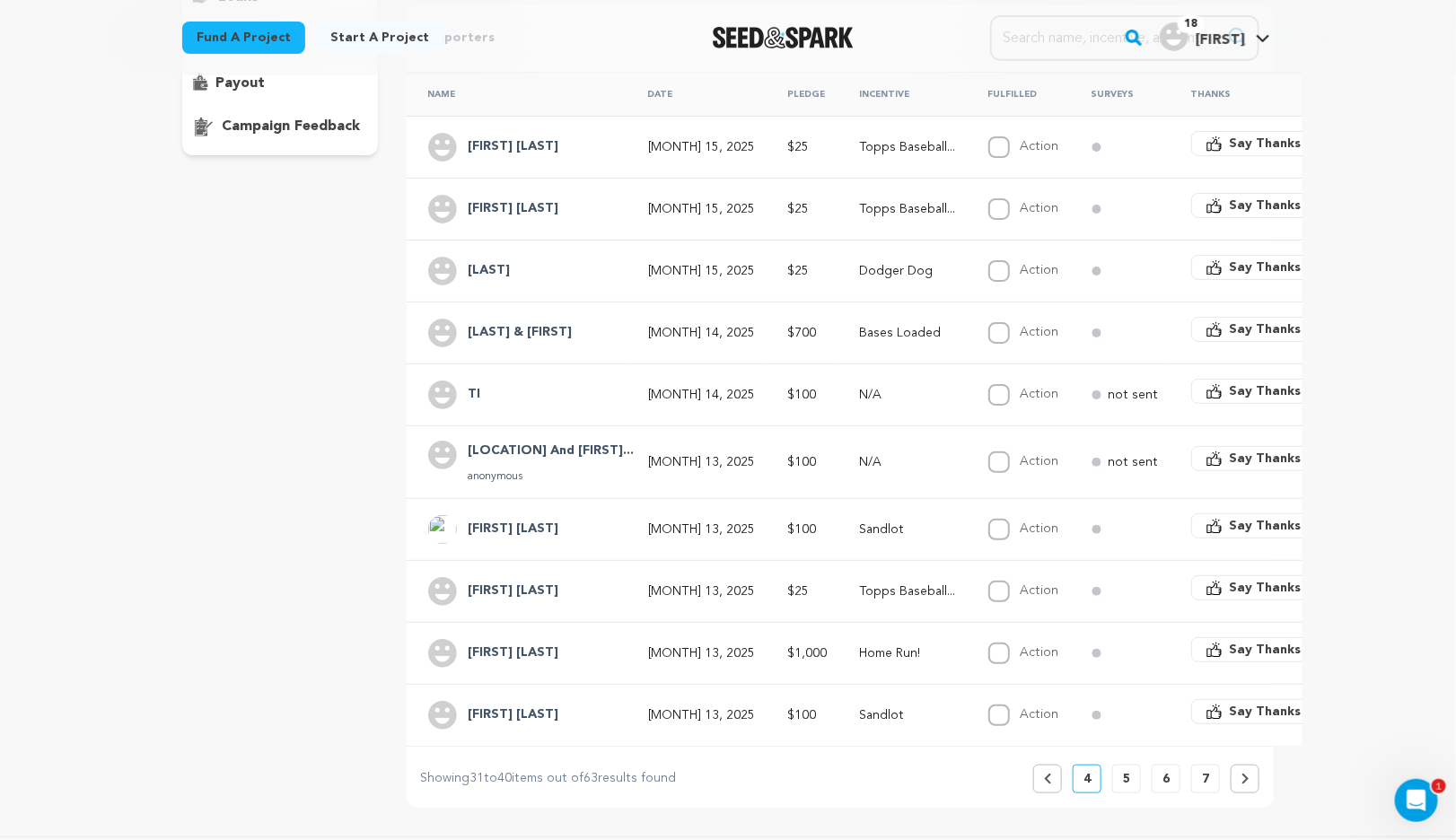 scroll, scrollTop: 332, scrollLeft: 0, axis: vertical 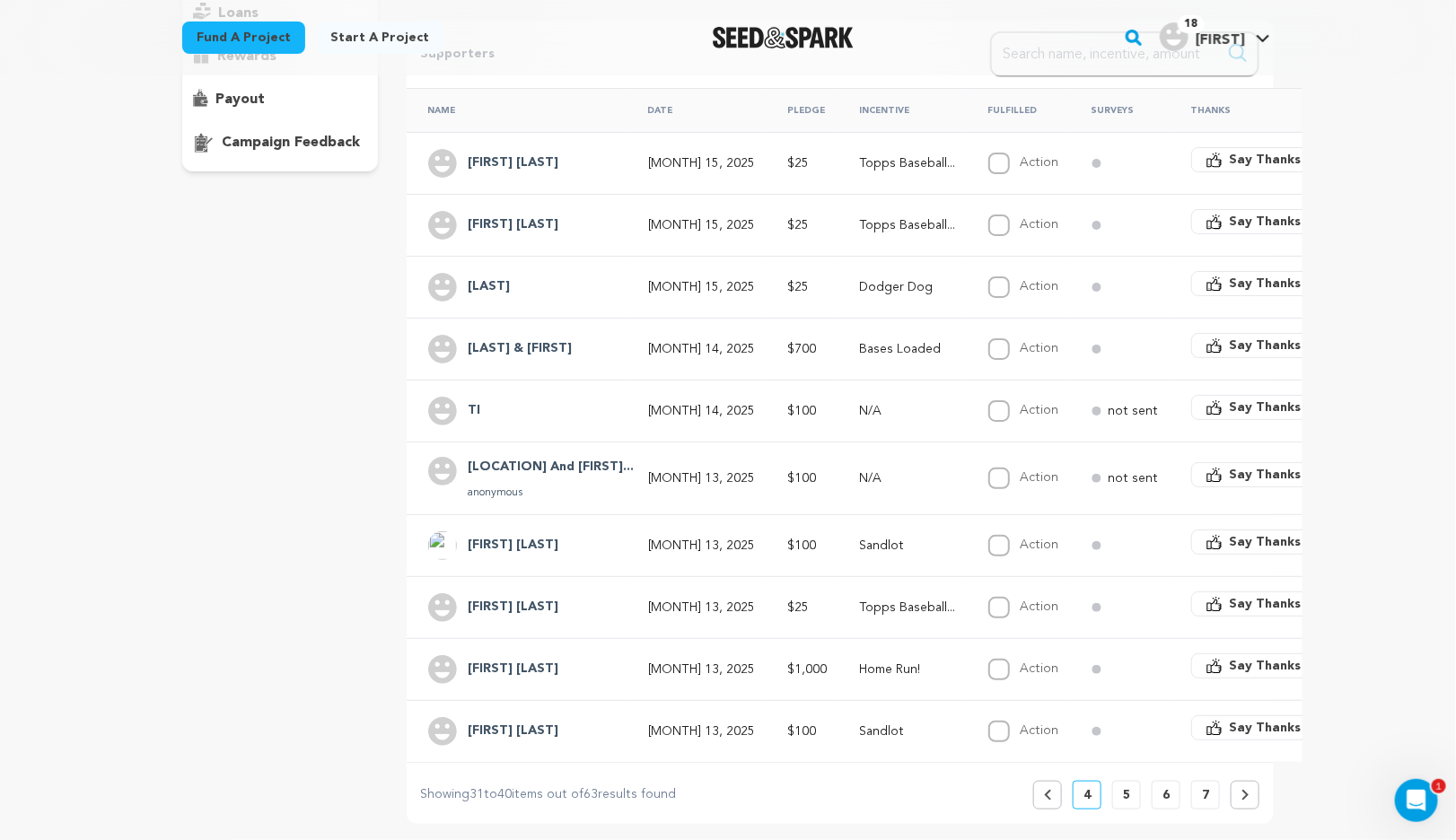 click on "6" at bounding box center (1166, 795) 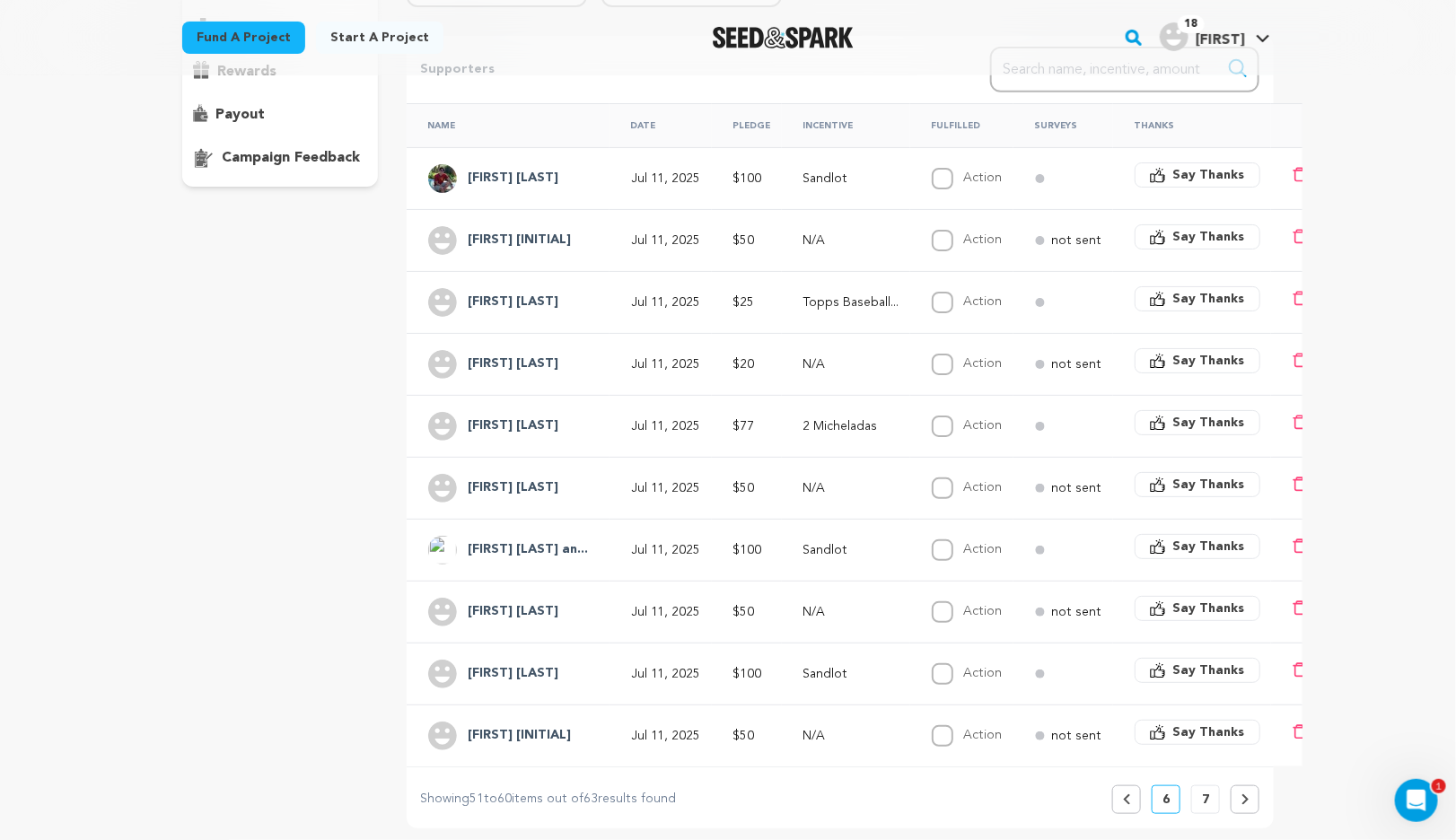 scroll, scrollTop: 319, scrollLeft: 0, axis: vertical 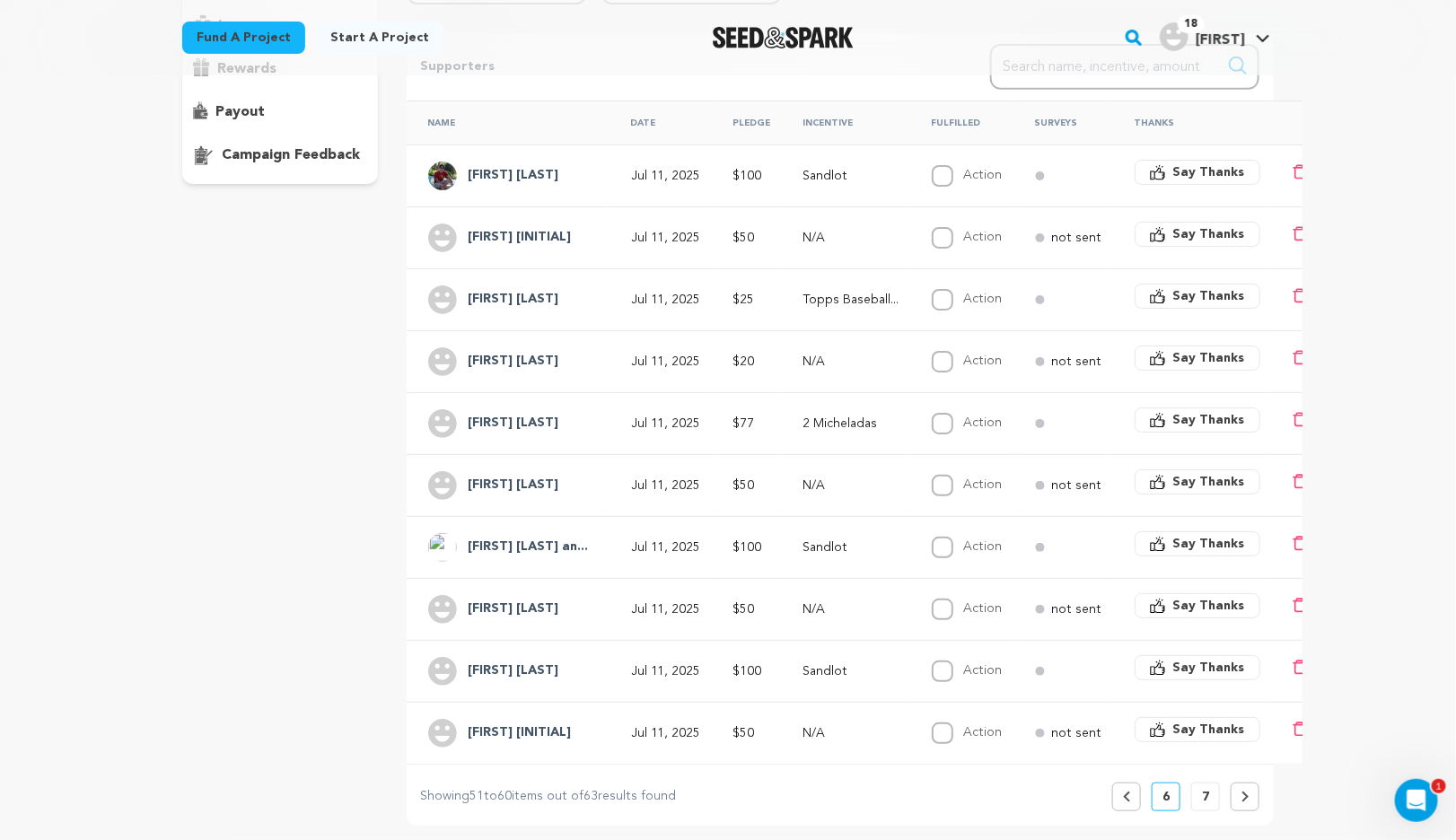click on "7" at bounding box center [1206, 797] 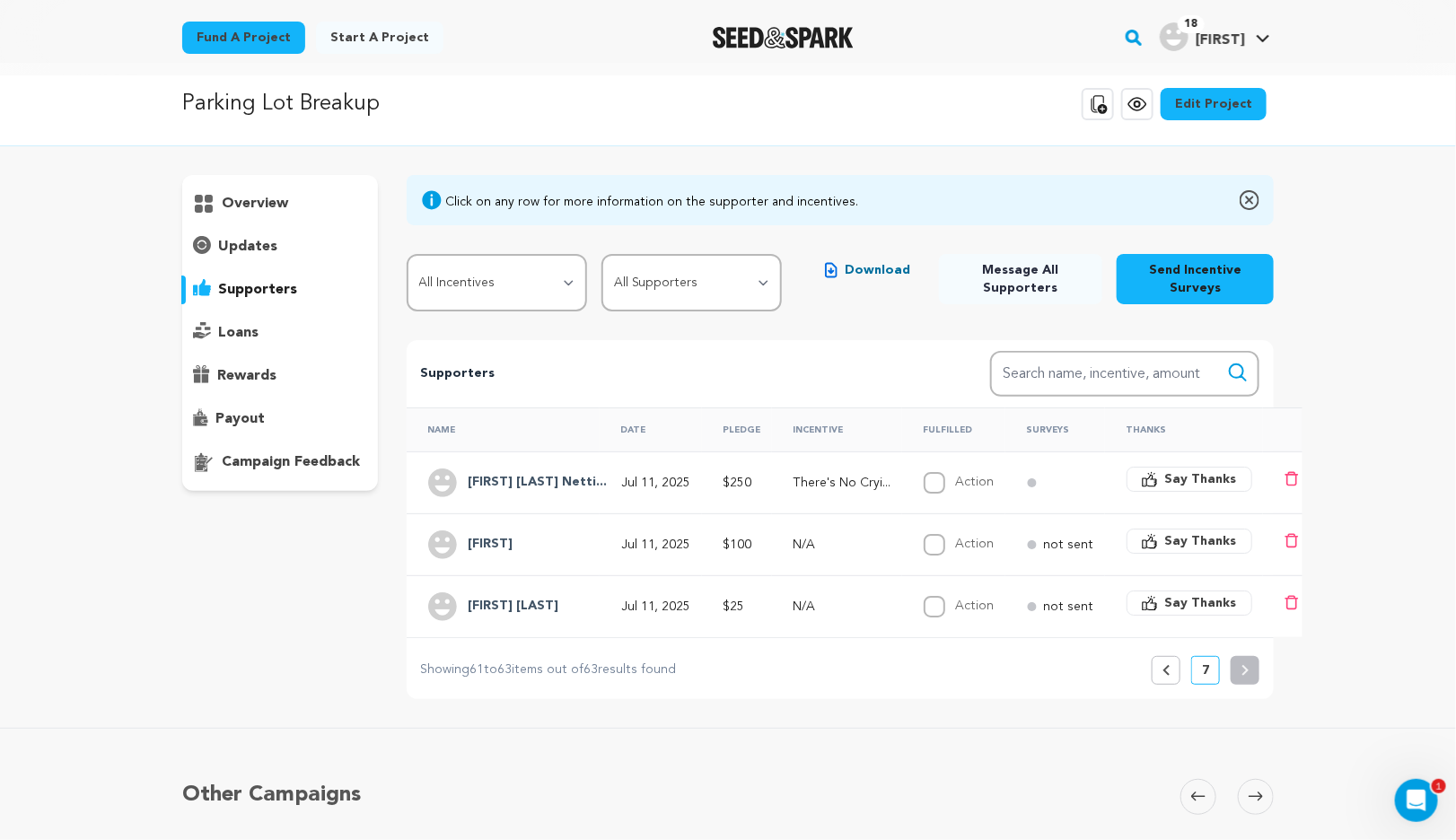 scroll, scrollTop: 0, scrollLeft: 0, axis: both 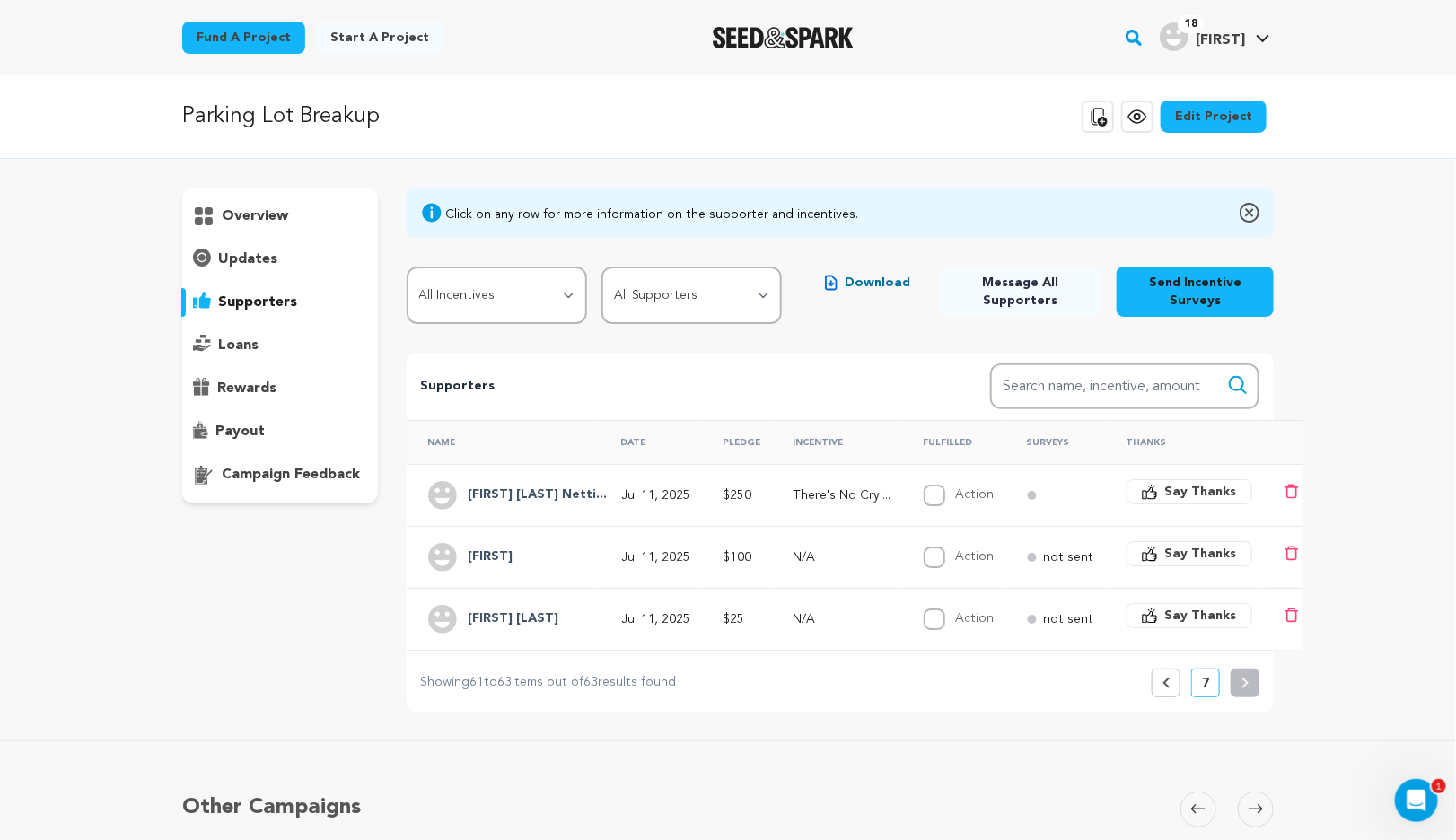 click on "Parking Lot Breakup
Copy public preview link
View project
Edit Project
View more option
View more option" at bounding box center [728, 502] 